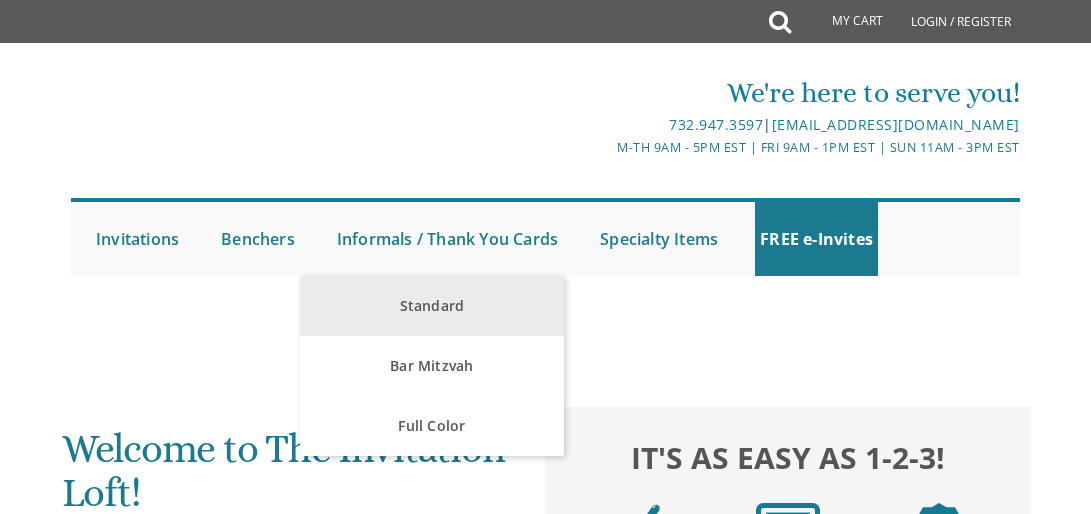 scroll, scrollTop: 0, scrollLeft: 0, axis: both 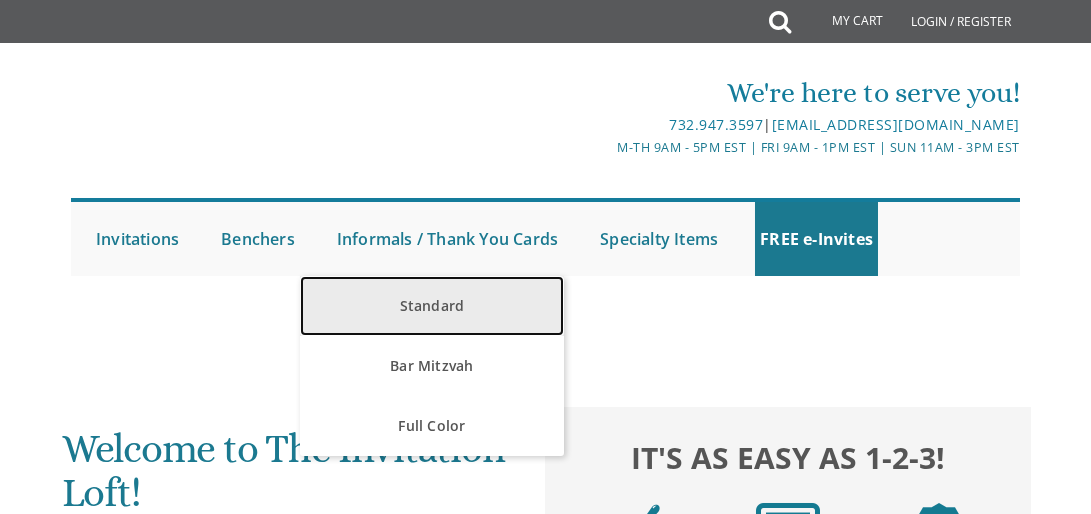 click on "Standard" at bounding box center [431, 306] 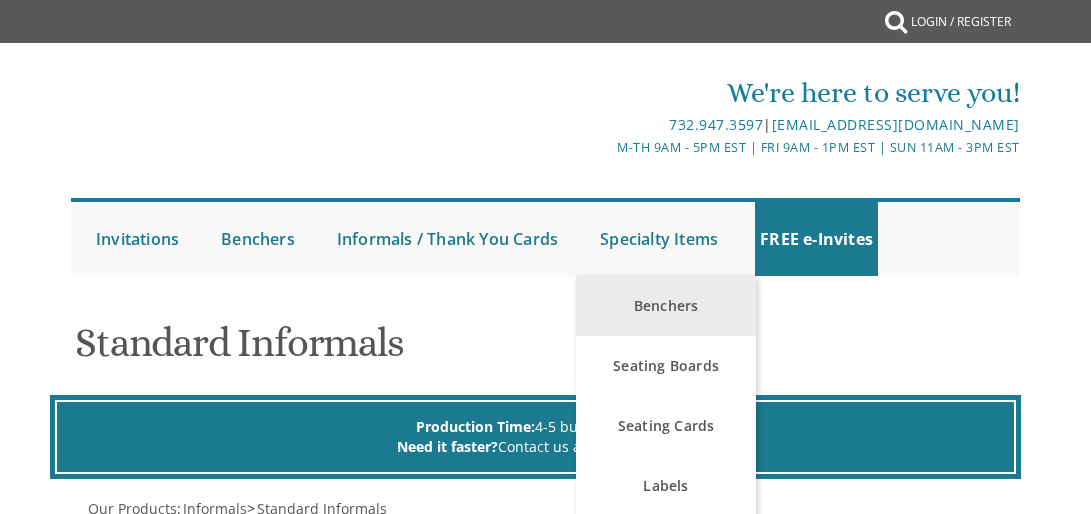scroll, scrollTop: 0, scrollLeft: 0, axis: both 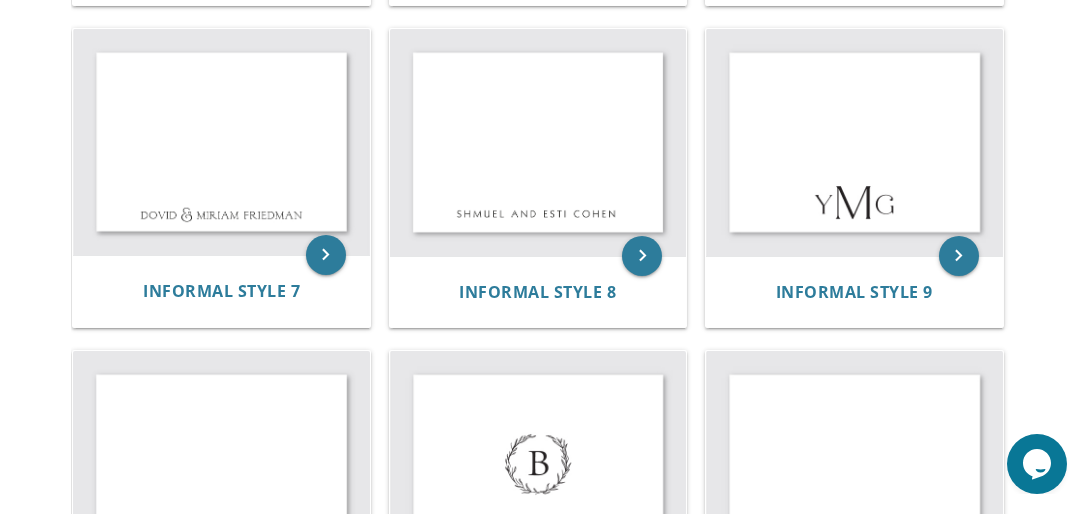 click on "My Cart
Total:
View Cart   Item(s)
Submit
My Cart
Total:
View Cart   Item(s)
Login / Register
|" at bounding box center [545, 285] 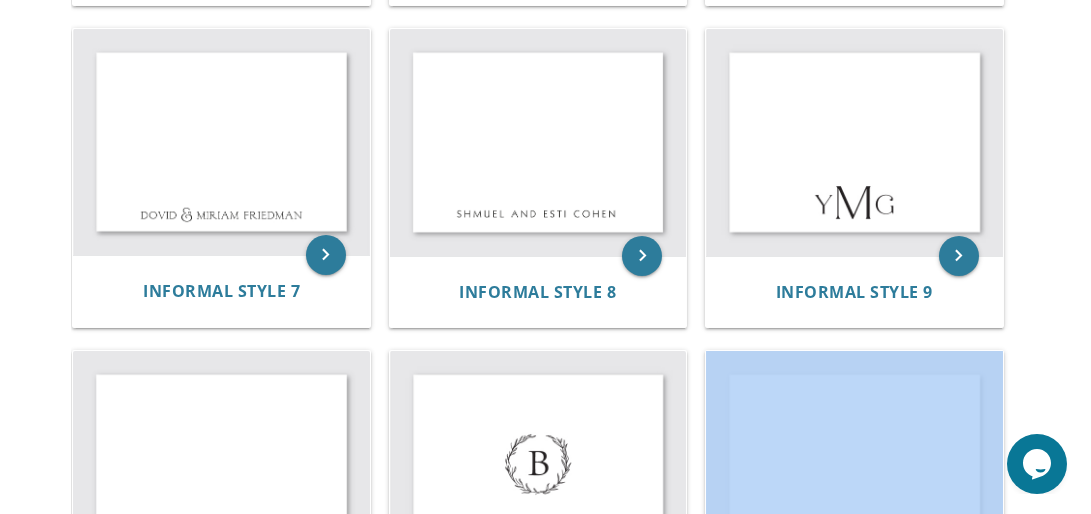click on "My Cart
Total:
View Cart   Item(s)
Submit
My Cart
Total:
View Cart   Item(s)
Login / Register
|" at bounding box center [545, 285] 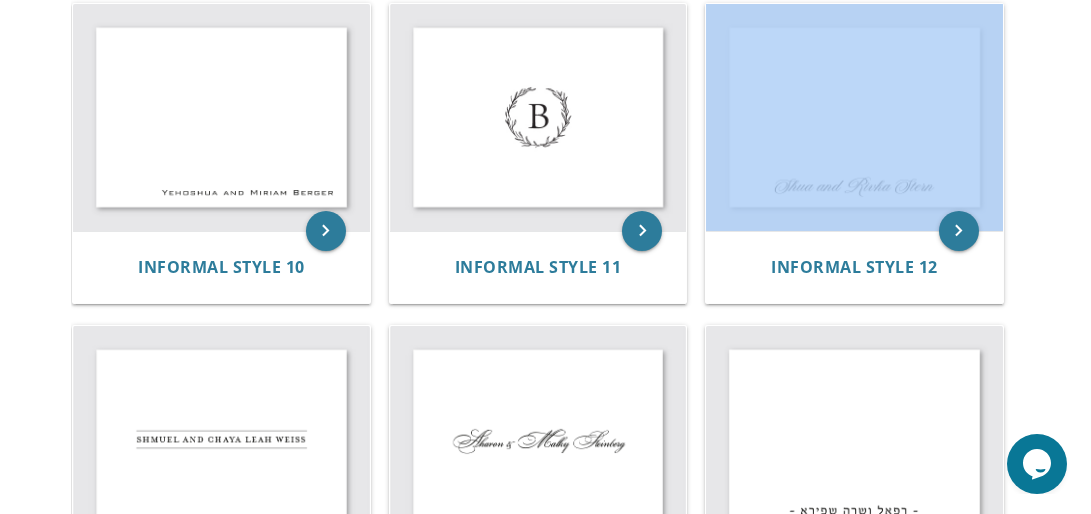 scroll, scrollTop: 1588, scrollLeft: 0, axis: vertical 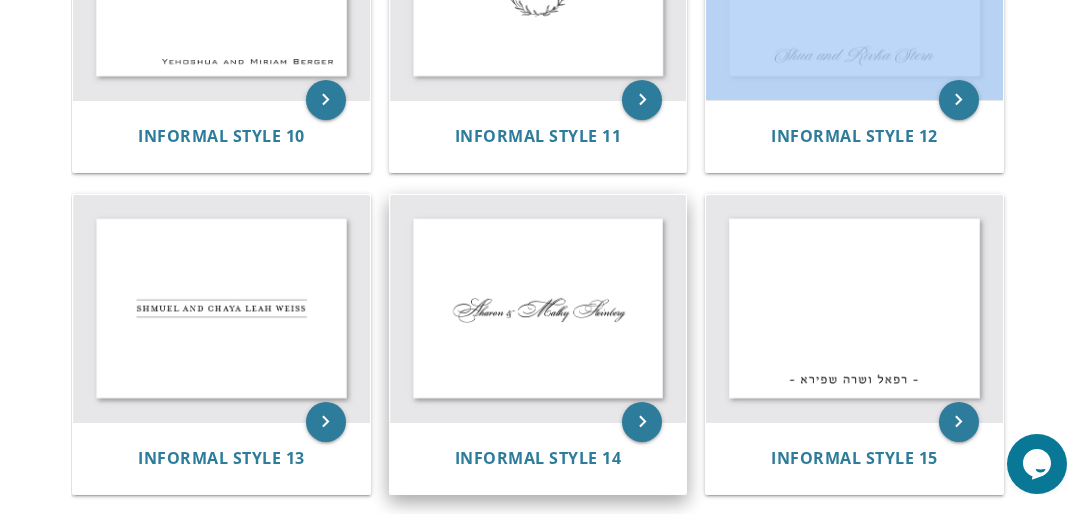 drag, startPoint x: 1099, startPoint y: 307, endPoint x: 671, endPoint y: 271, distance: 429.51135 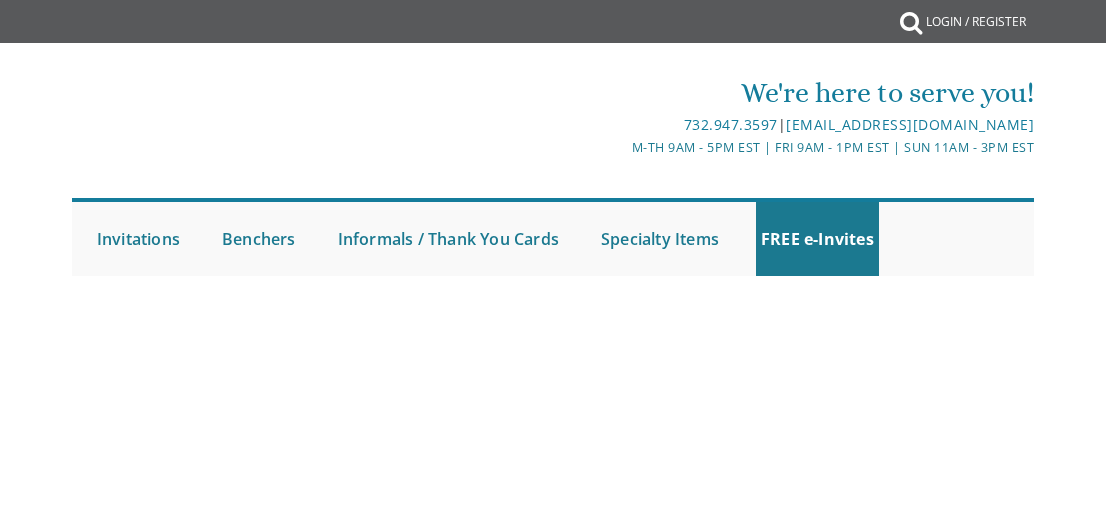 scroll, scrollTop: 0, scrollLeft: 0, axis: both 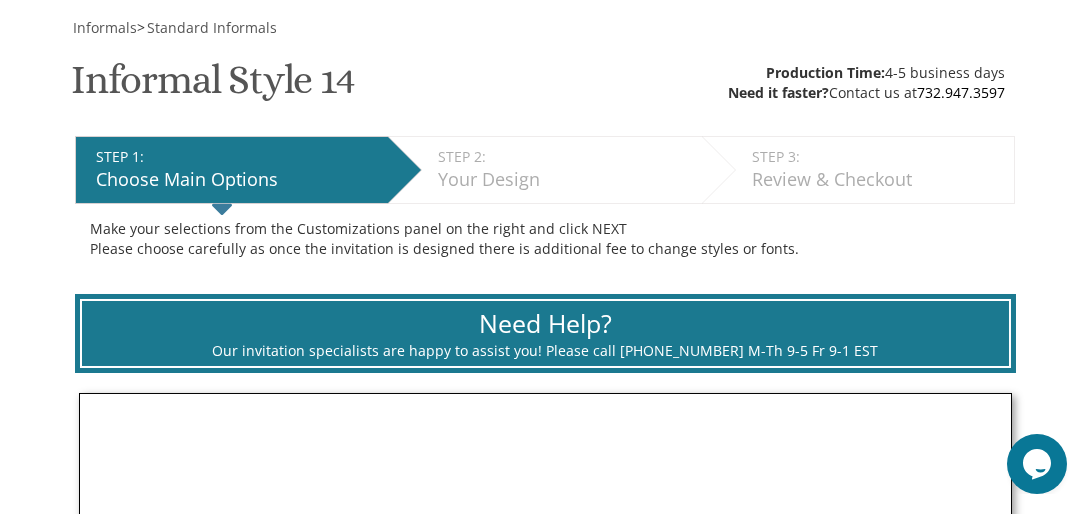 click on "My Cart
{{shoppingcart.totalQuantityDisplay}}
Total:
{{shoppingcart.subtotal}}
{{shoppingcart.total}}
{{shoppingcartitem.description}}
Qty. {{shoppingcartitem.quantity}}
{{productoption.name}}" at bounding box center (545, 1743) 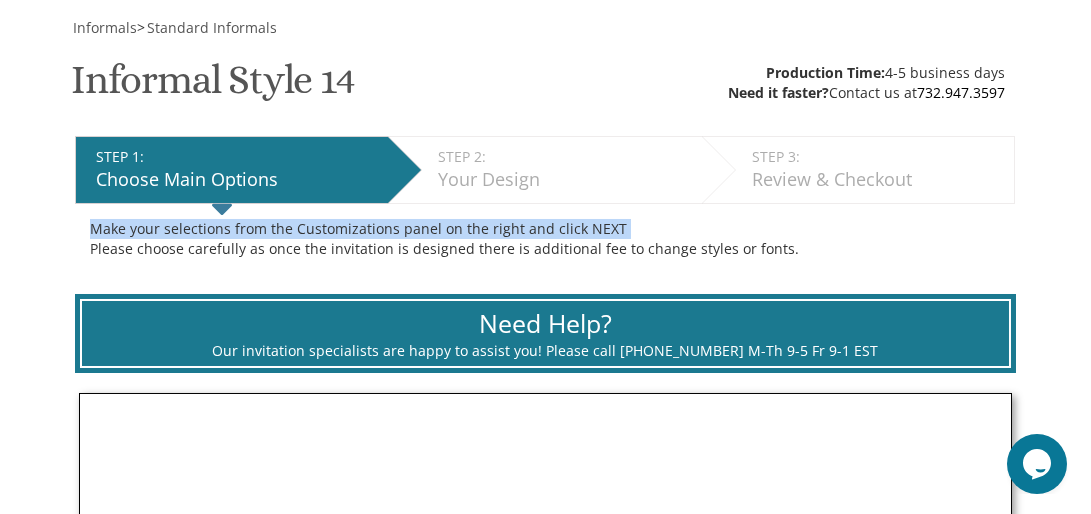 click on "My Cart
{{shoppingcart.totalQuantityDisplay}}
Total:
{{shoppingcart.subtotal}}
{{shoppingcart.total}}
{{shoppingcartitem.description}}
Qty. {{shoppingcartitem.quantity}}
{{productoption.name}}" at bounding box center (545, 1743) 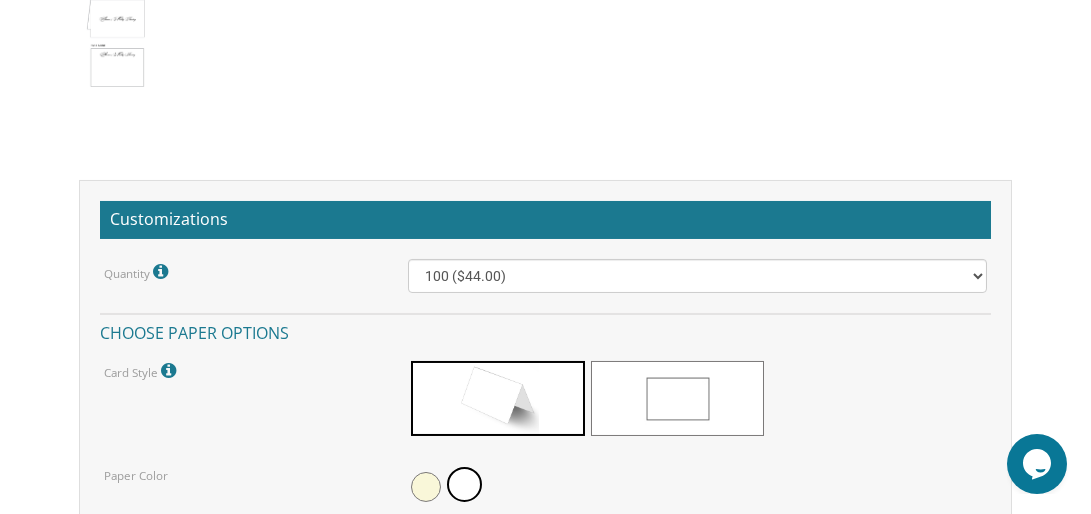 scroll, scrollTop: 2188, scrollLeft: 0, axis: vertical 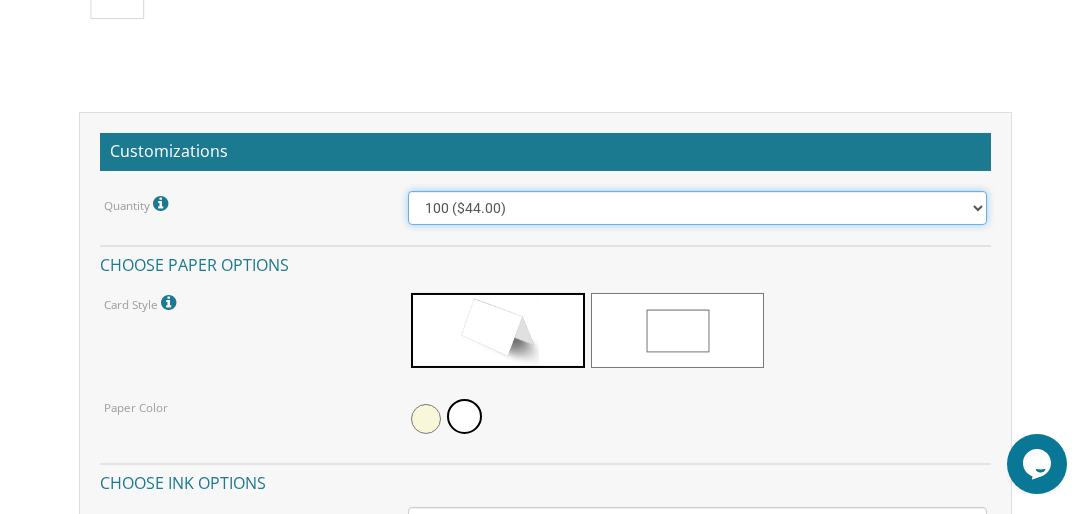 click on "100 ($44.00) 200 ($63.00) 300 ($82.00) 400 ($101.00) 500 ($120.00) 600 ($139.00) 700 ($158.00) 800 ($177.00) 900 ($196.00) 1000 ($215.00)" at bounding box center (697, 208) 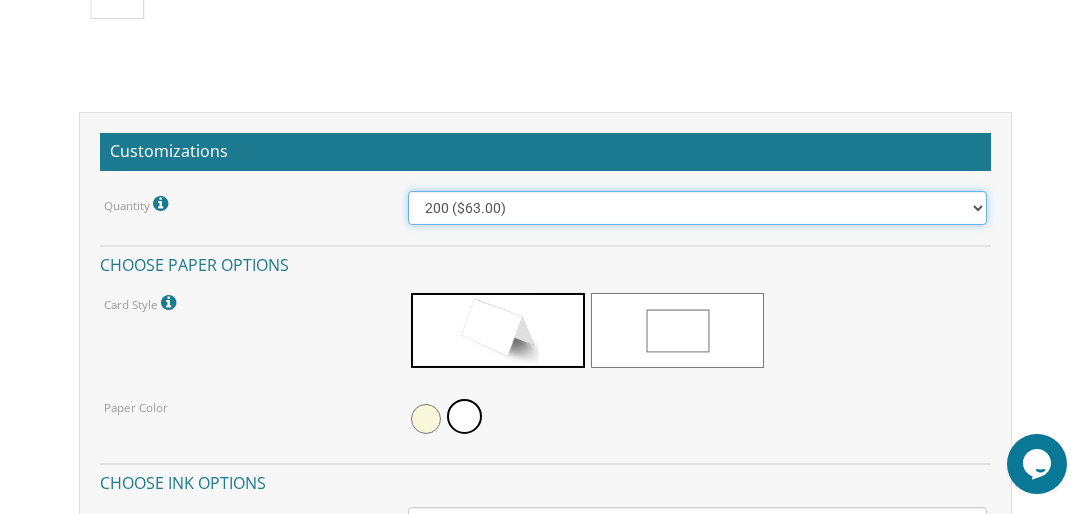 click on "100 ($44.00) 200 ($63.00) 300 ($82.00) 400 ($101.00) 500 ($120.00) 600 ($139.00) 700 ($158.00) 800 ($177.00) 900 ($196.00) 1000 ($215.00)" at bounding box center [697, 208] 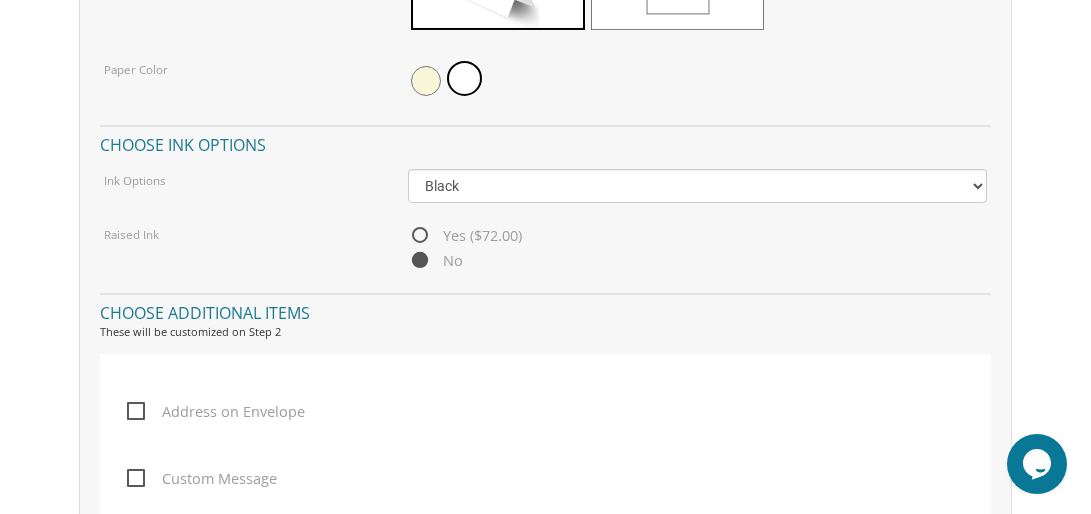 scroll, scrollTop: 2488, scrollLeft: 0, axis: vertical 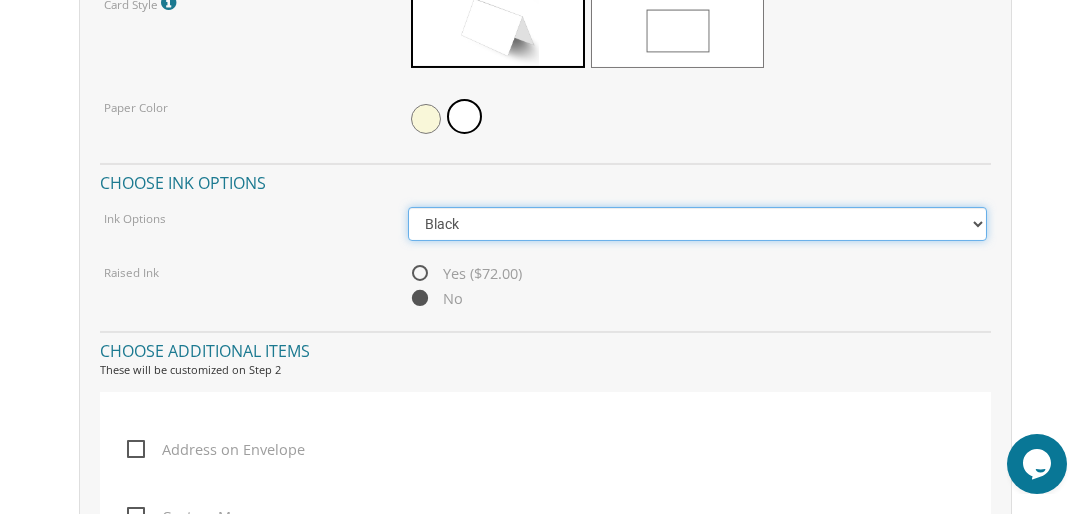 click on "Black Colored Ink ($32.00)" at bounding box center [697, 224] 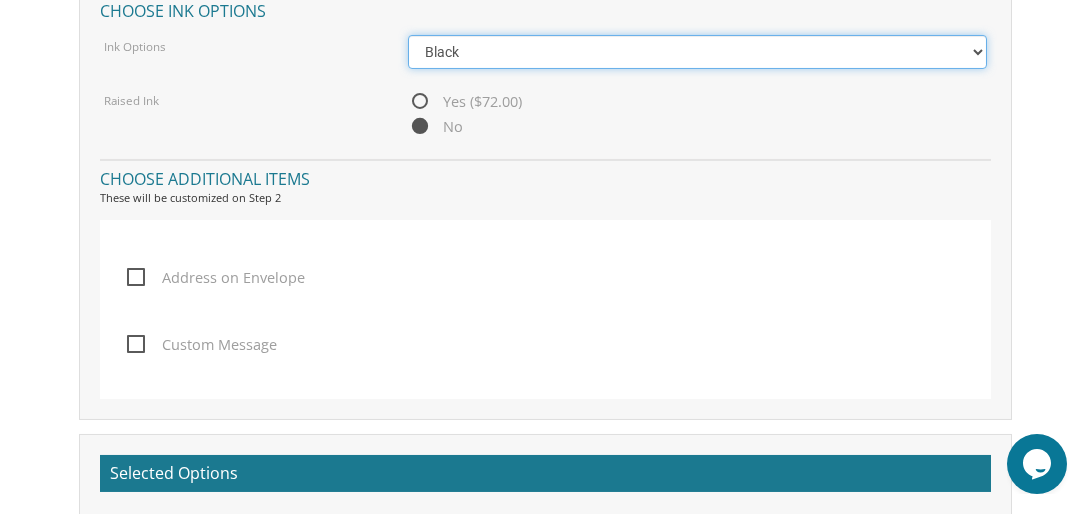 scroll, scrollTop: 2688, scrollLeft: 0, axis: vertical 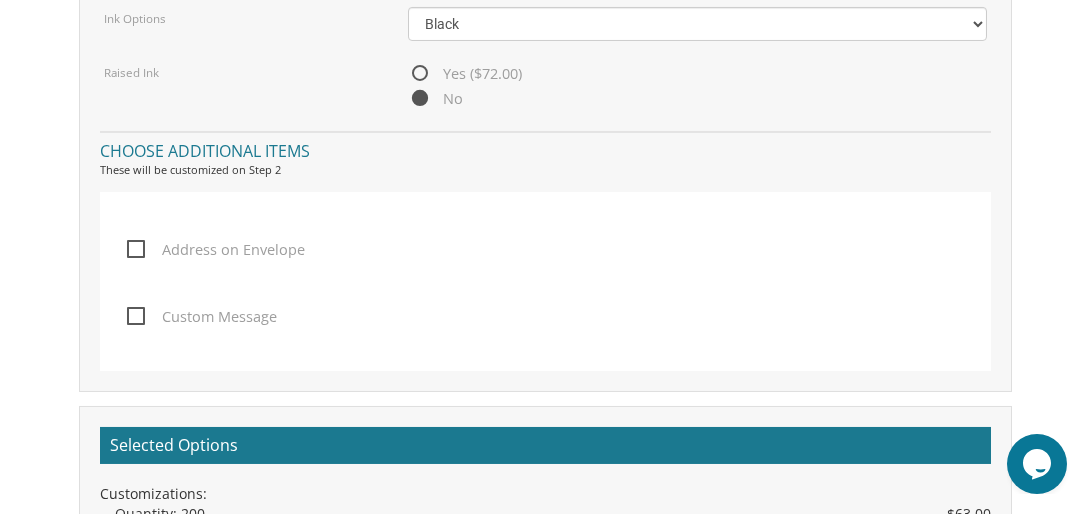 click on "Address on Envelope" at bounding box center (216, 249) 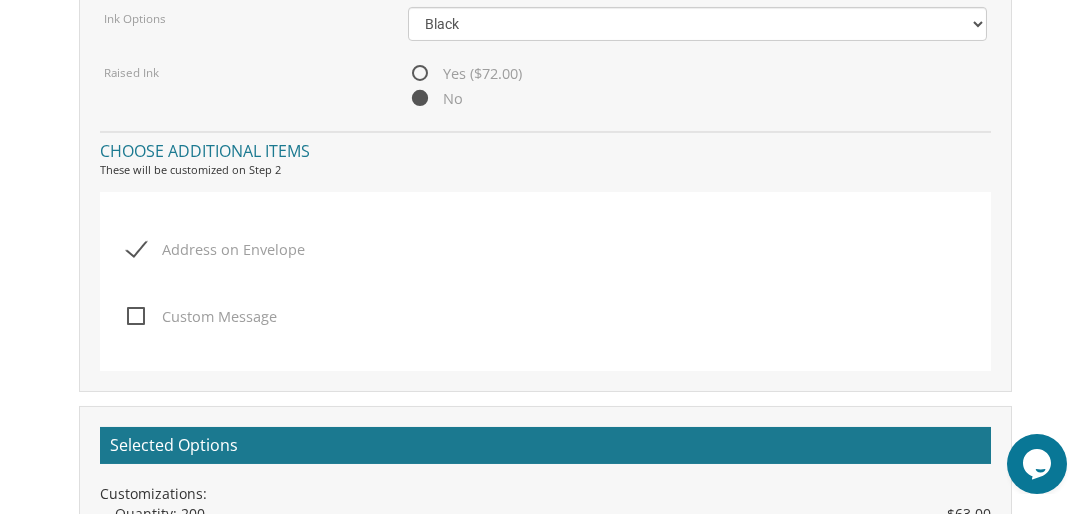 click on "Address on Envelope
Custom Message" at bounding box center (545, 281) 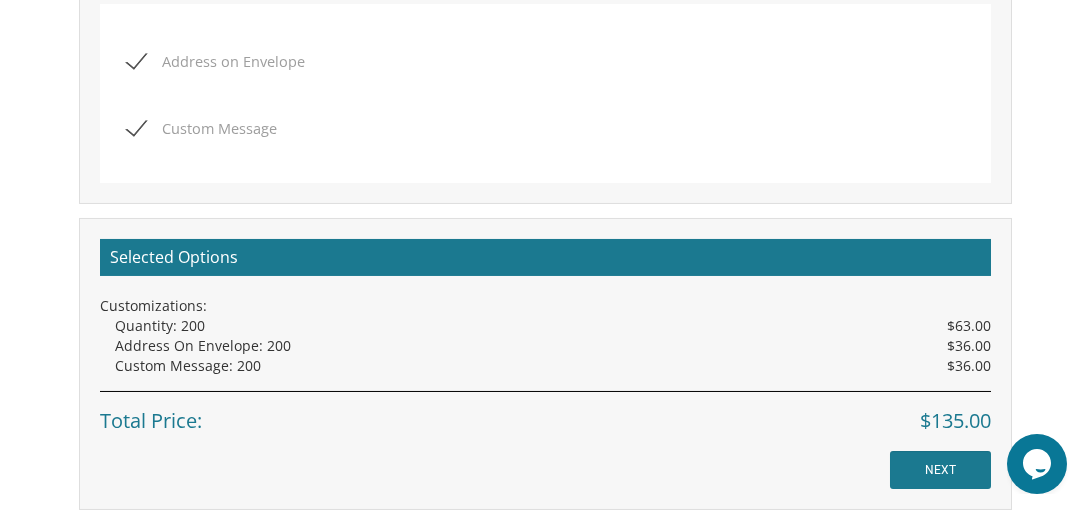 scroll, scrollTop: 2788, scrollLeft: 0, axis: vertical 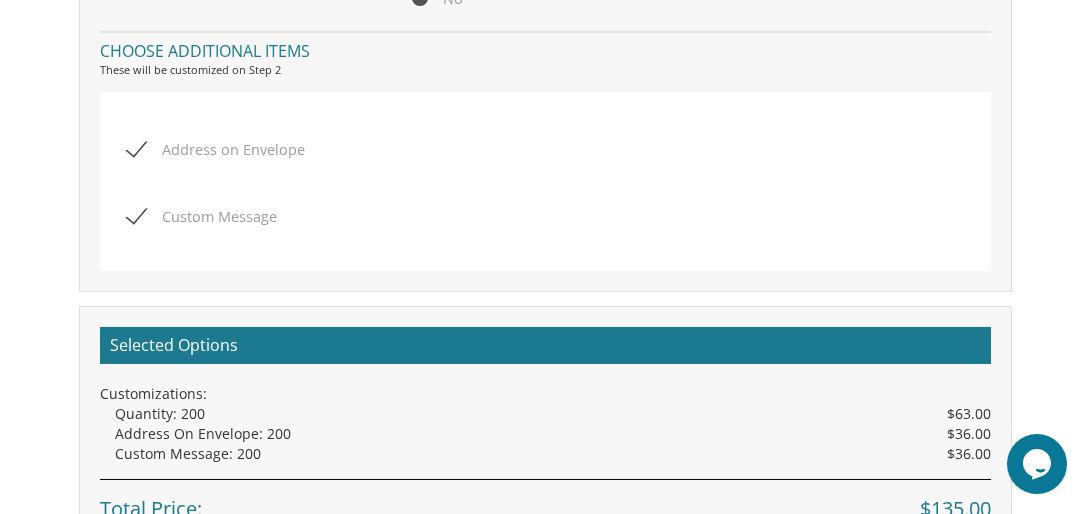 click on "Address on Envelope" at bounding box center (216, 149) 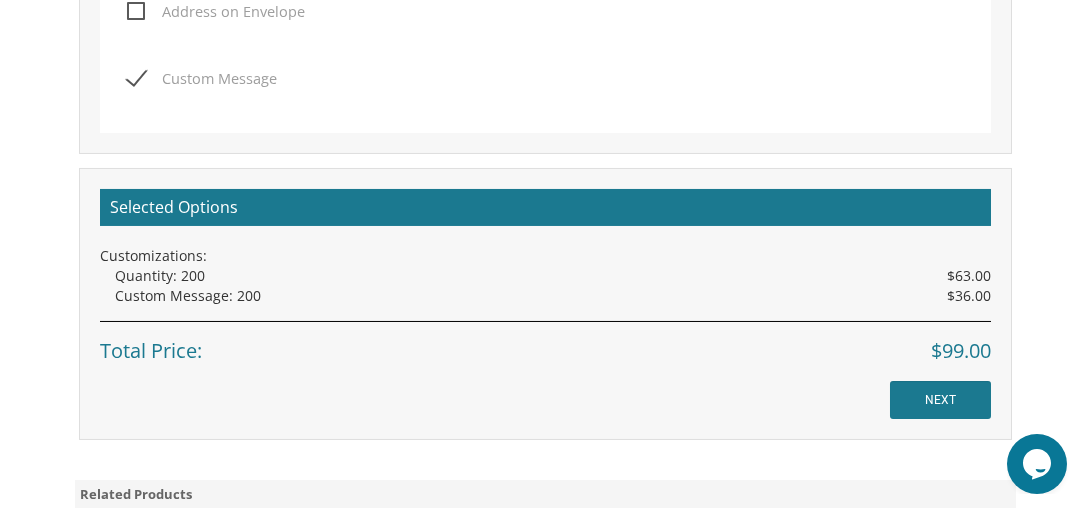 scroll, scrollTop: 2888, scrollLeft: 0, axis: vertical 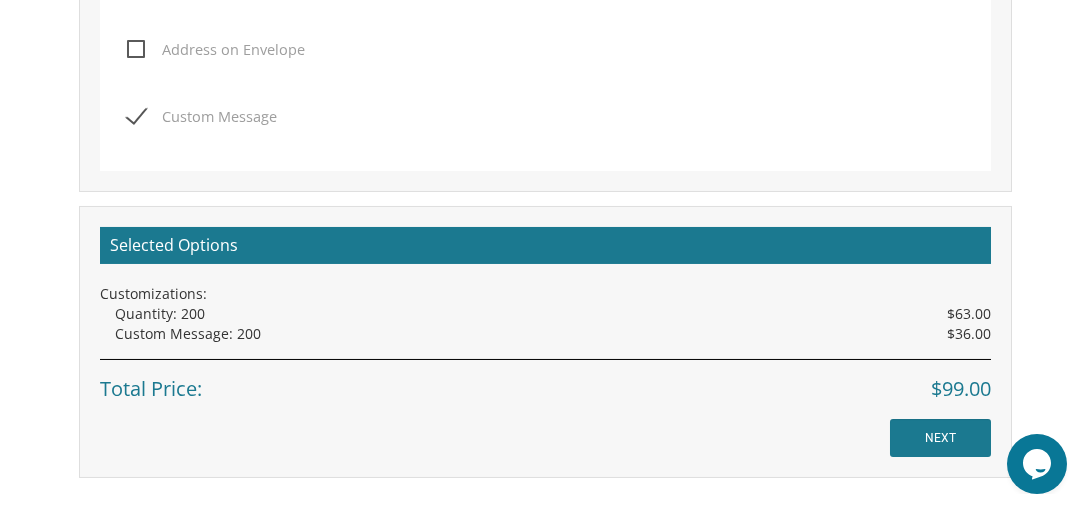 click on "Custom Message" at bounding box center (202, 116) 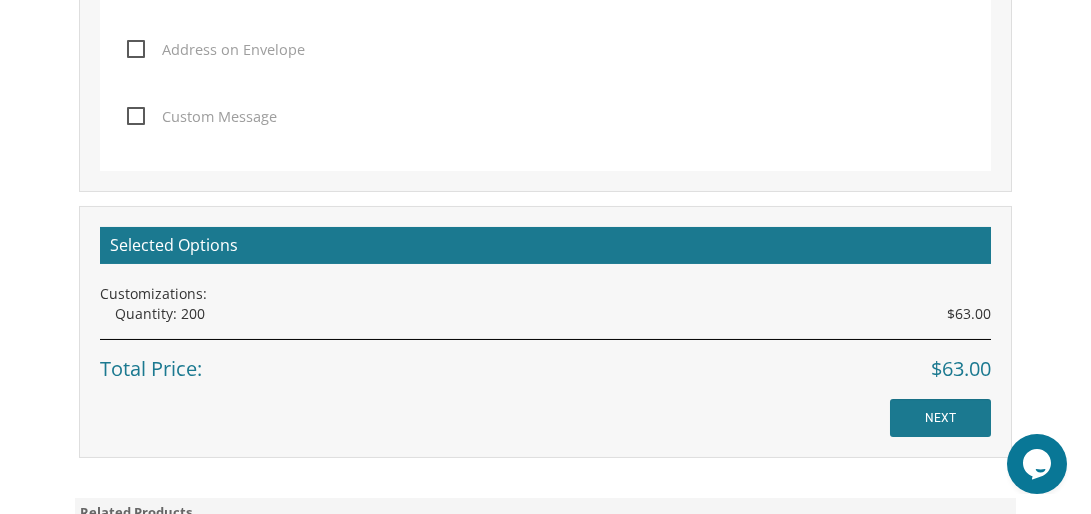 scroll, scrollTop: 3088, scrollLeft: 0, axis: vertical 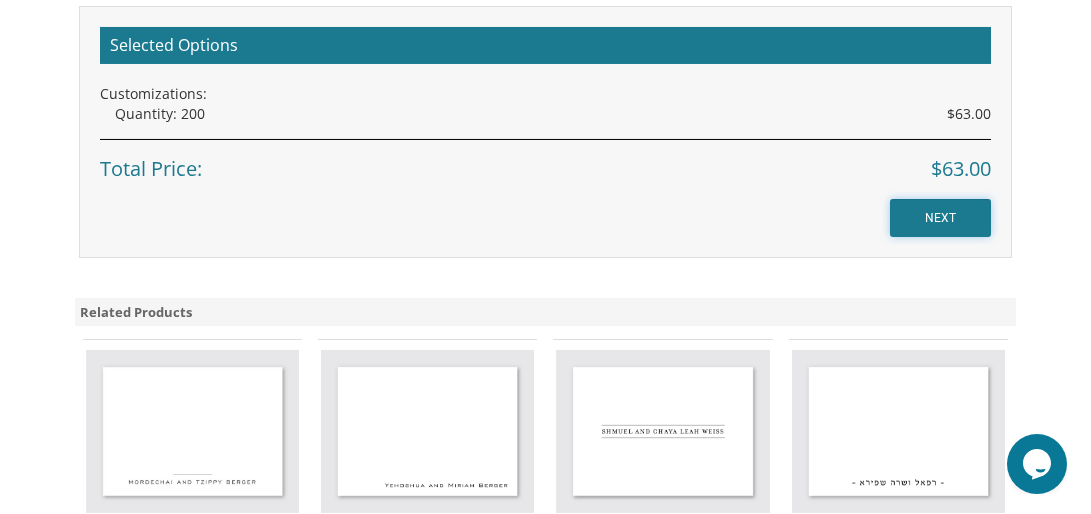 click on "NEXT" at bounding box center [940, 218] 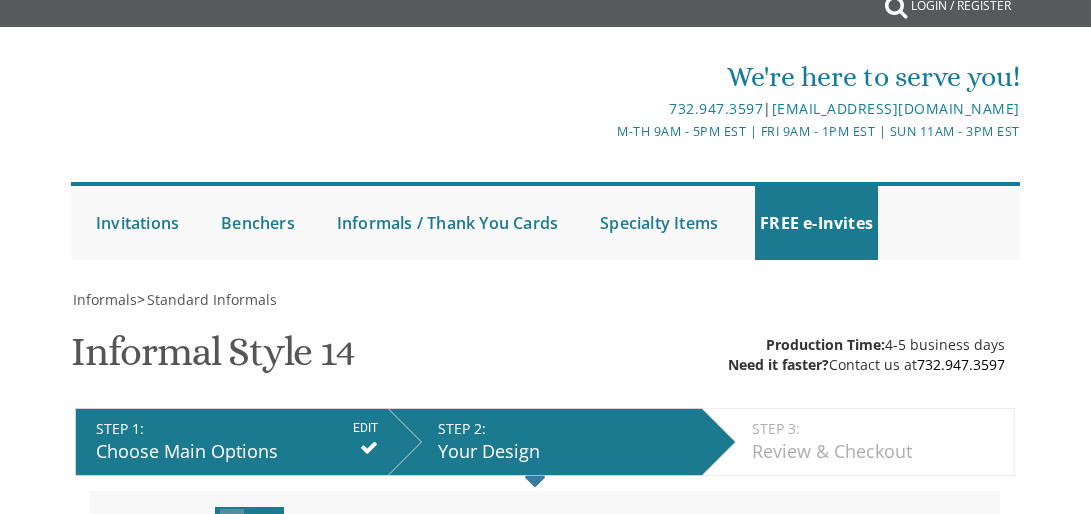 scroll, scrollTop: 0, scrollLeft: 0, axis: both 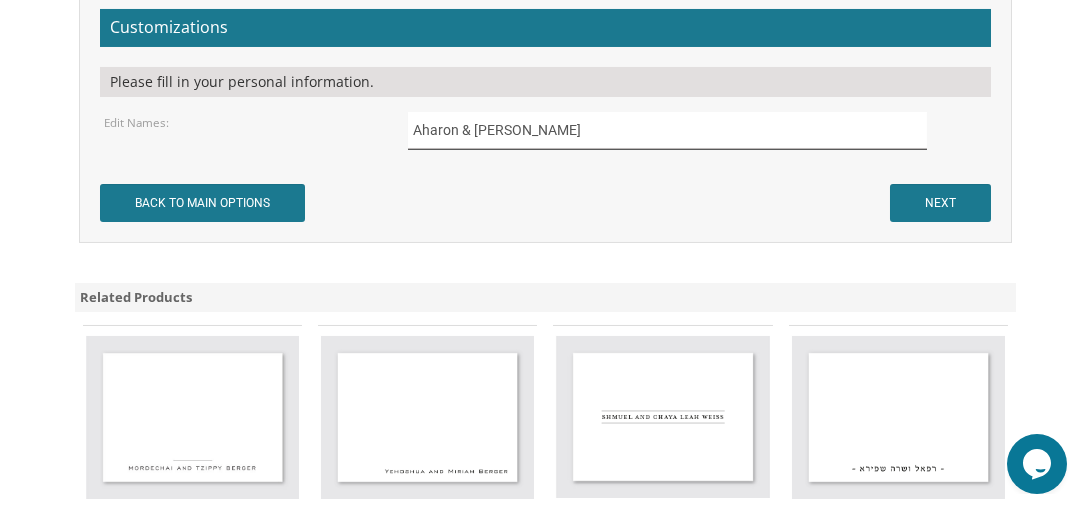 click on "Aharon & Malky Steinberg" at bounding box center (667, 130) 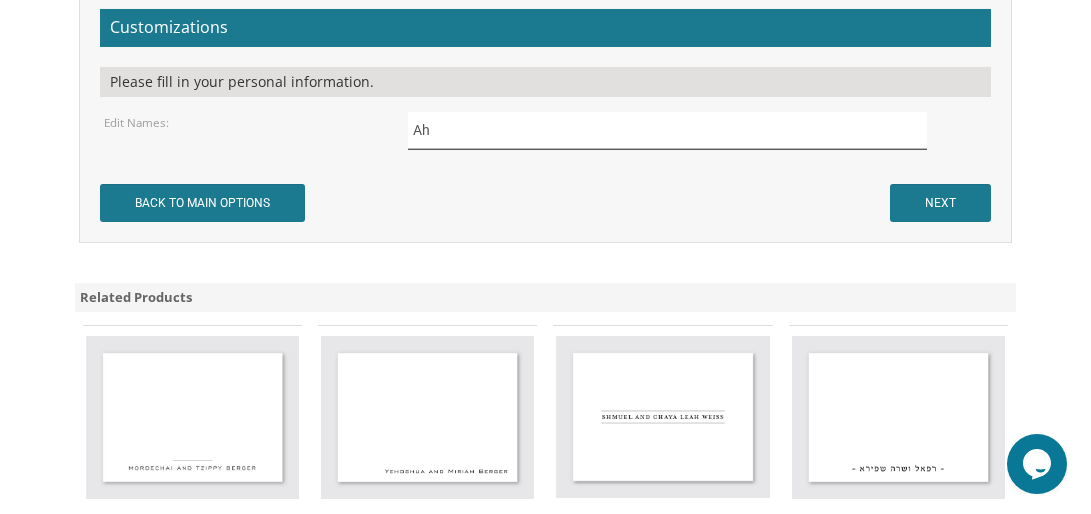 type on "A" 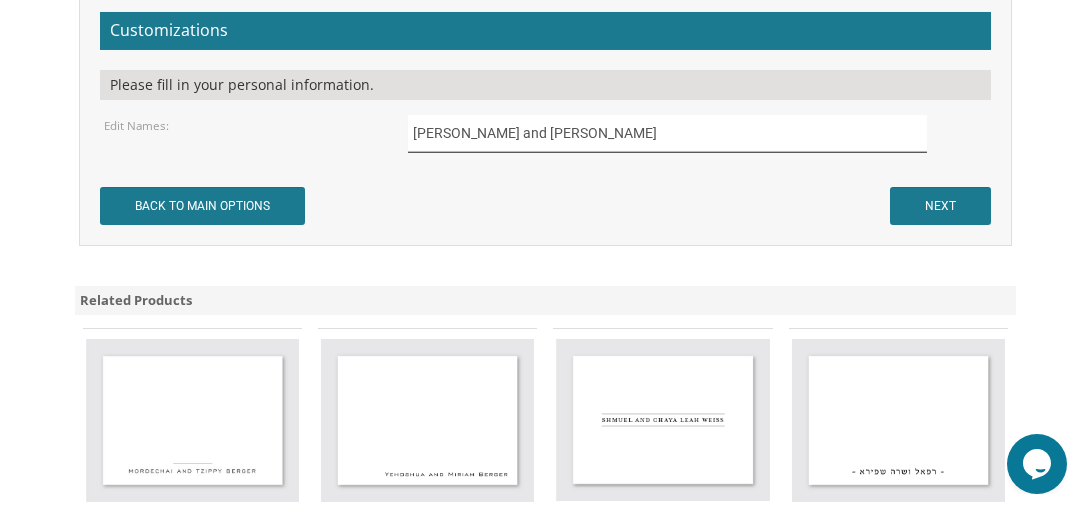 scroll, scrollTop: 2150, scrollLeft: 0, axis: vertical 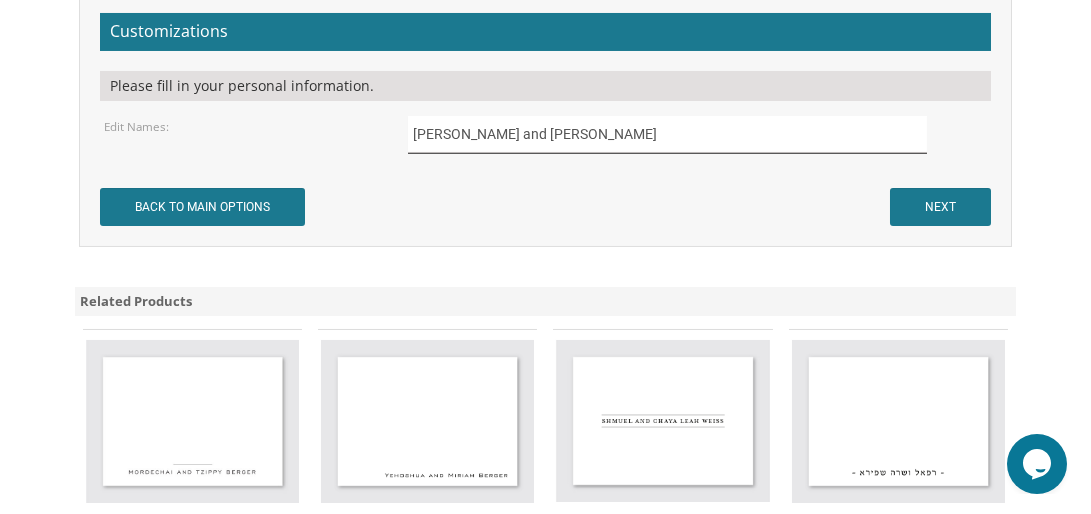 click on "Sidney and Judy Nath" at bounding box center [667, 134] 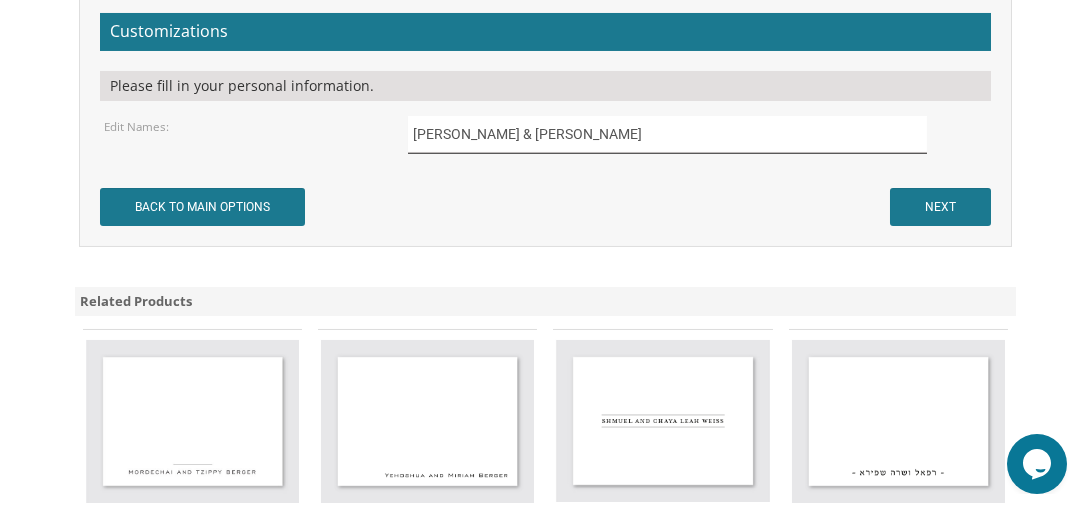 scroll, scrollTop: 2237, scrollLeft: 0, axis: vertical 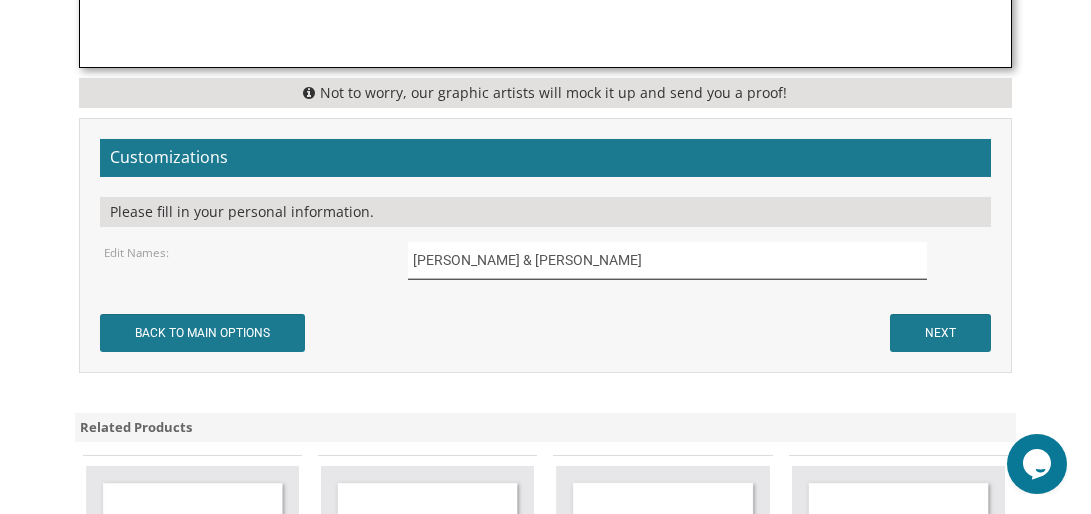 type on "Sidney & Judy Nath" 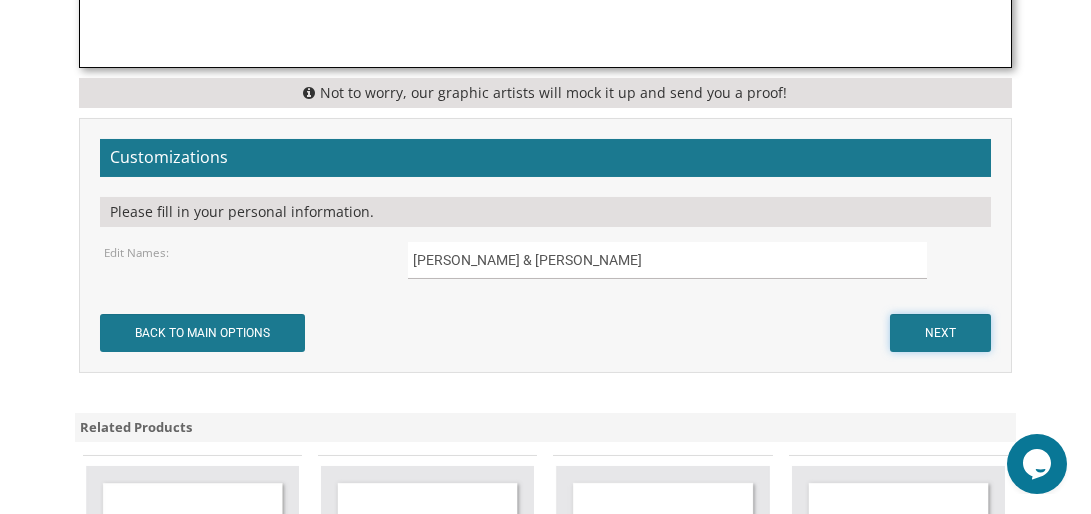 click on "NEXT" at bounding box center [940, 333] 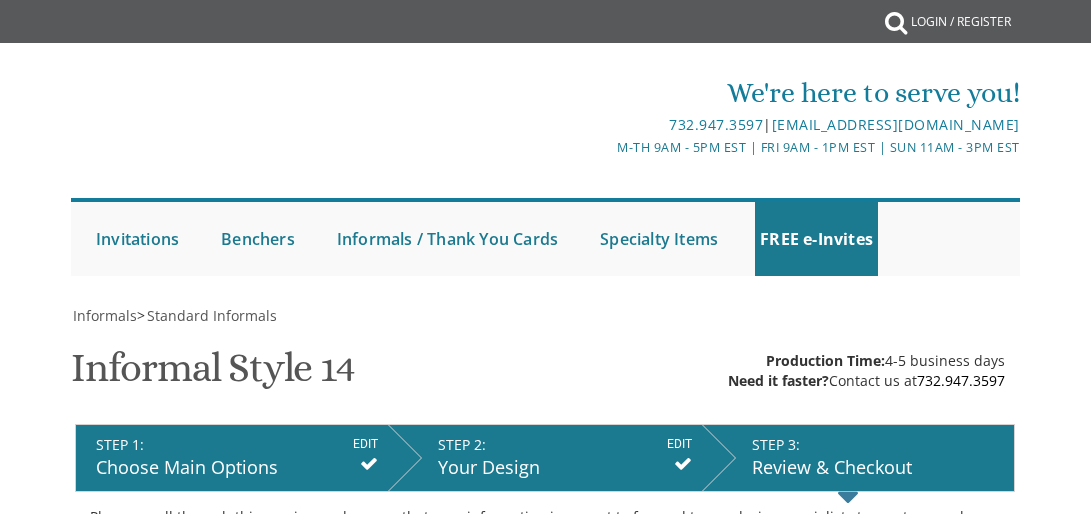 scroll, scrollTop: 0, scrollLeft: 0, axis: both 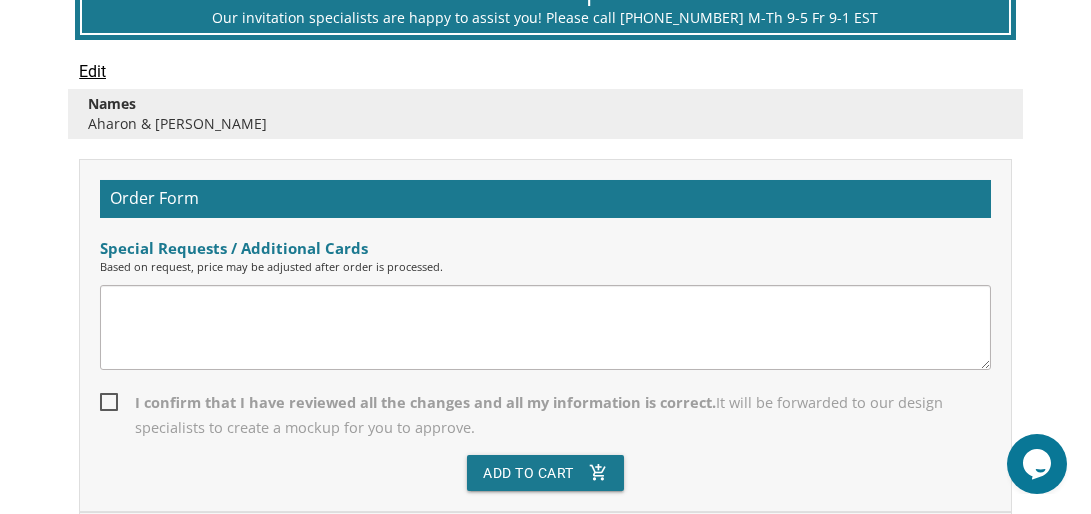 click on "Edit" at bounding box center [92, 72] 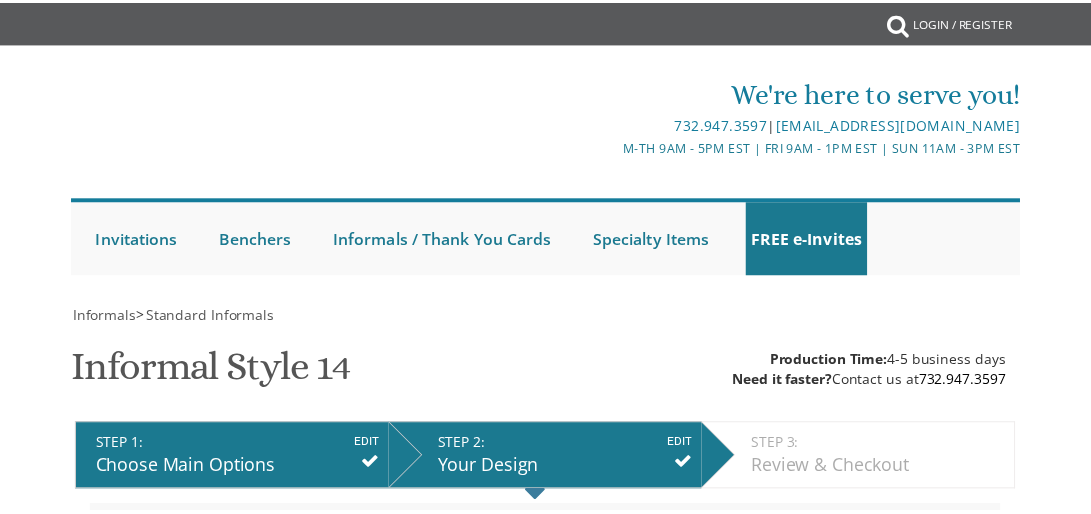 scroll, scrollTop: 0, scrollLeft: 0, axis: both 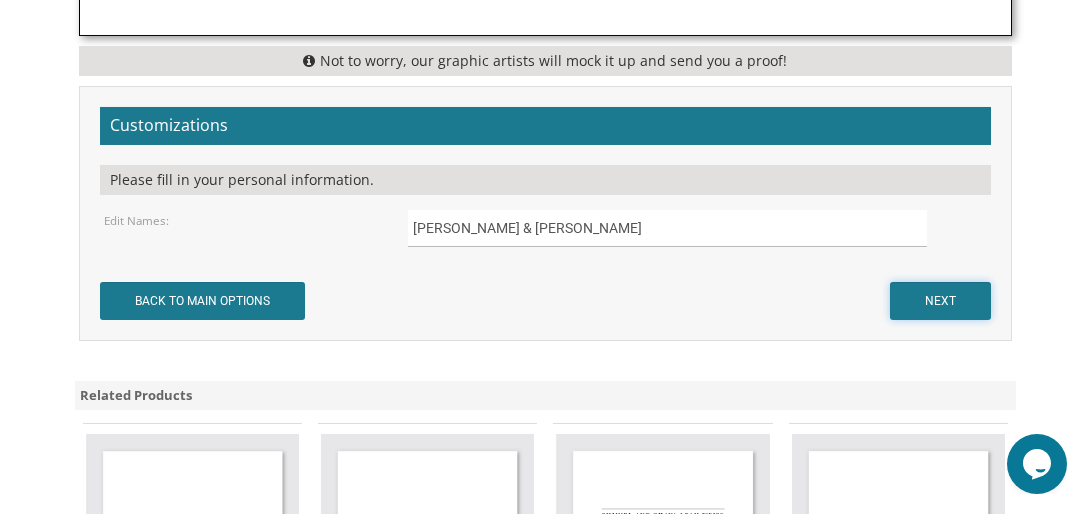 drag, startPoint x: 952, startPoint y: 283, endPoint x: 1100, endPoint y: 356, distance: 165.02425 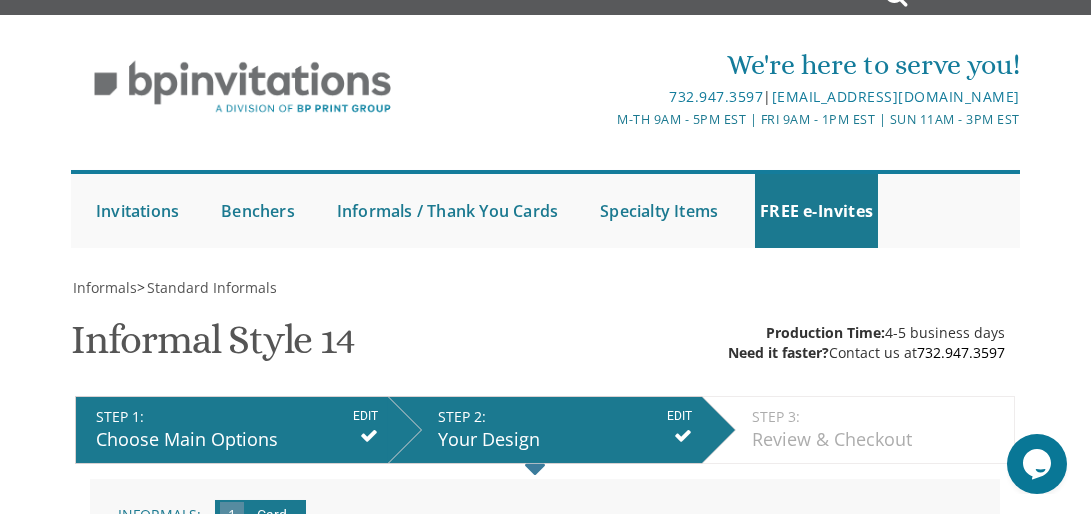 scroll, scrollTop: 31, scrollLeft: 0, axis: vertical 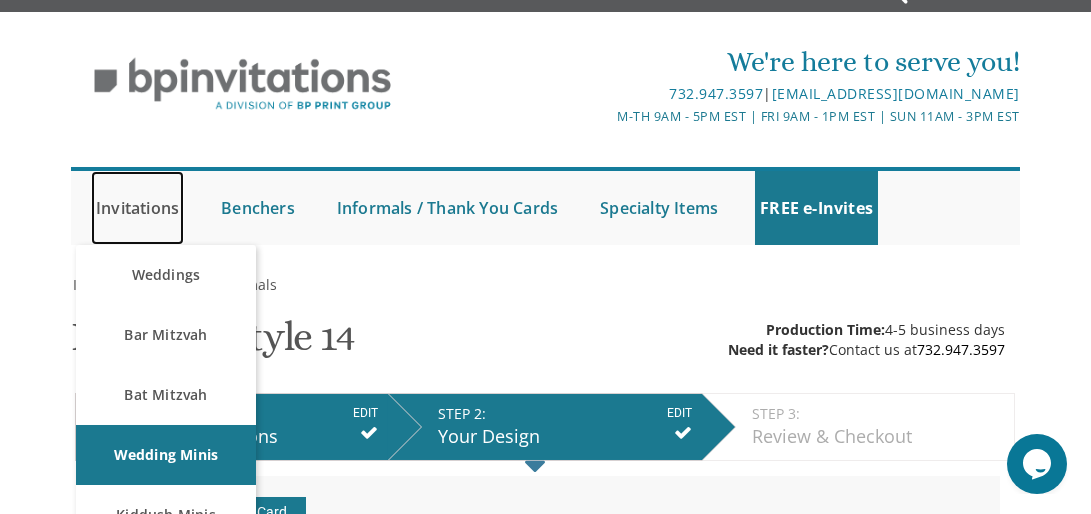 click on "Invitations" at bounding box center (137, 208) 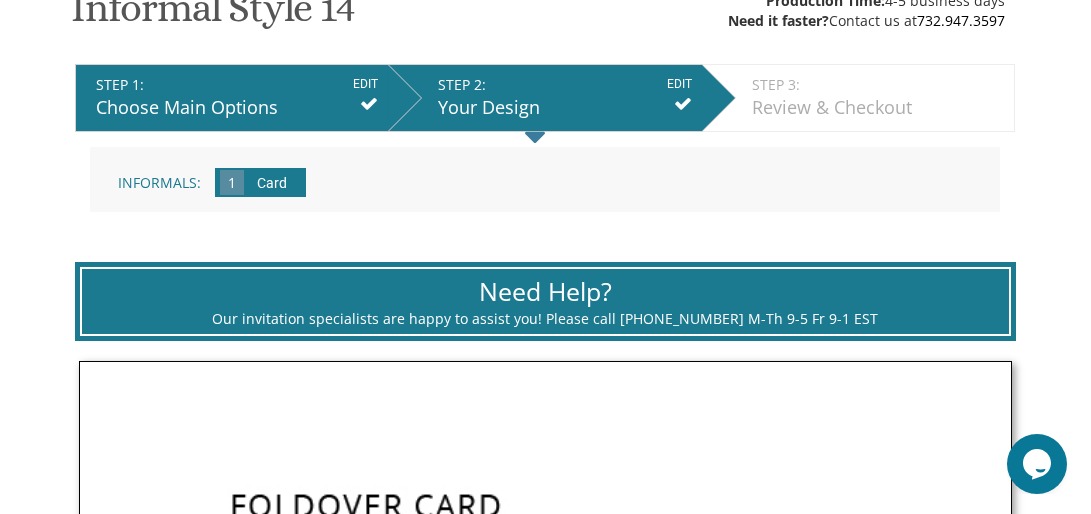 scroll, scrollTop: 177, scrollLeft: 0, axis: vertical 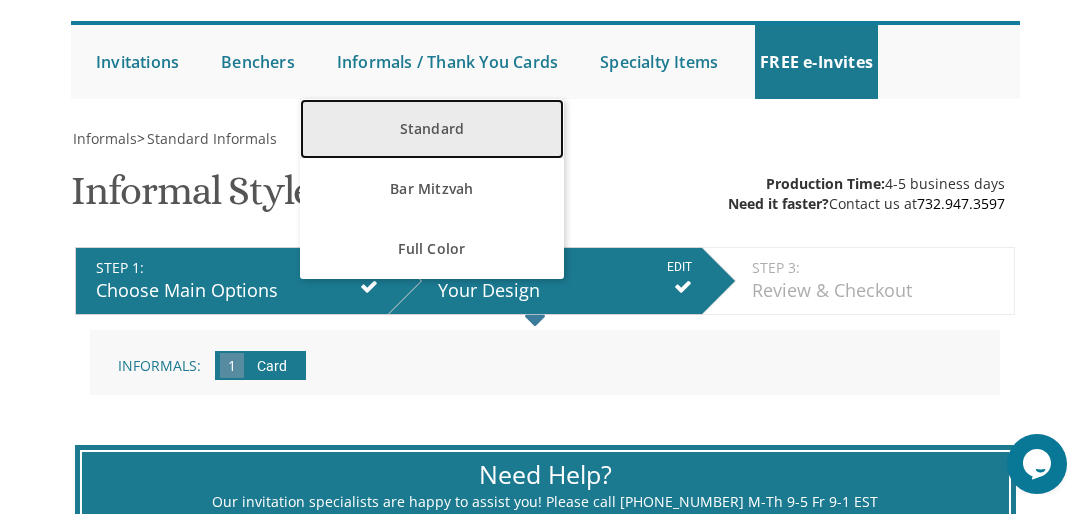 click on "Standard" at bounding box center (431, 129) 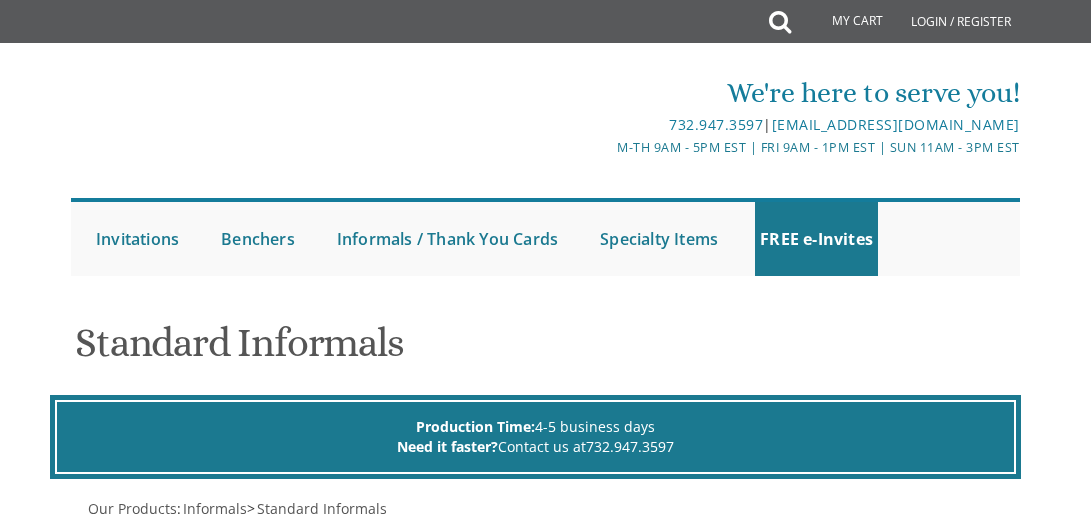 scroll, scrollTop: 0, scrollLeft: 0, axis: both 